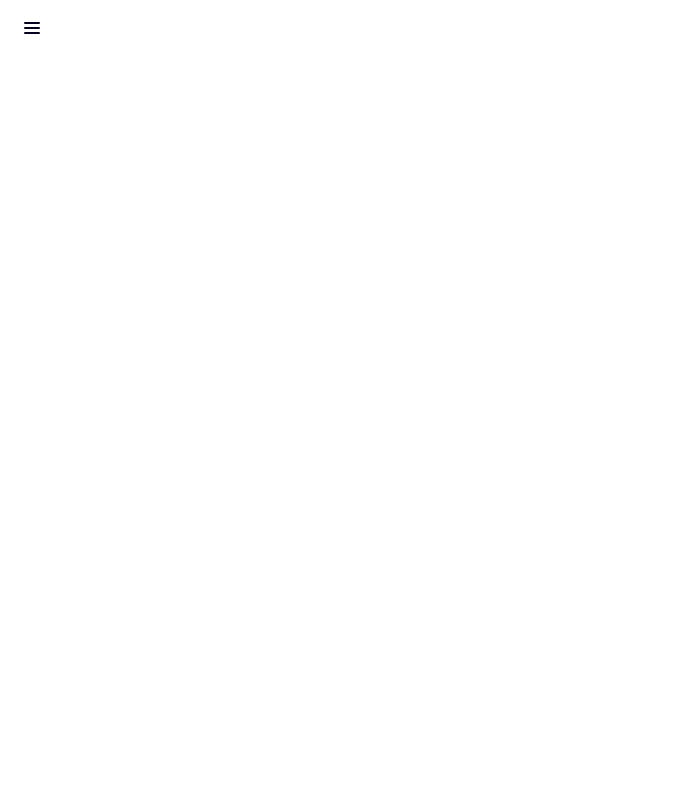 scroll, scrollTop: 0, scrollLeft: 0, axis: both 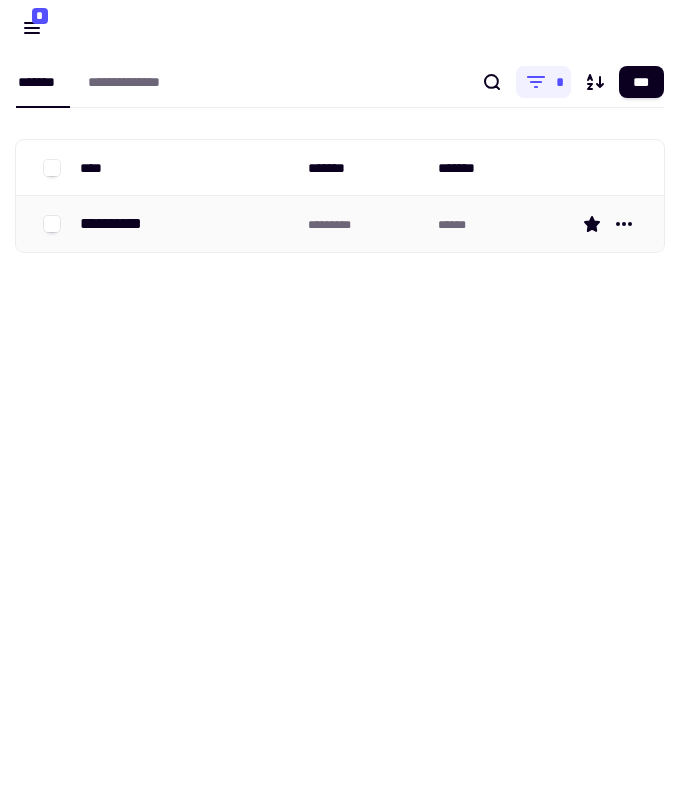 click on "**********" at bounding box center (119, 224) 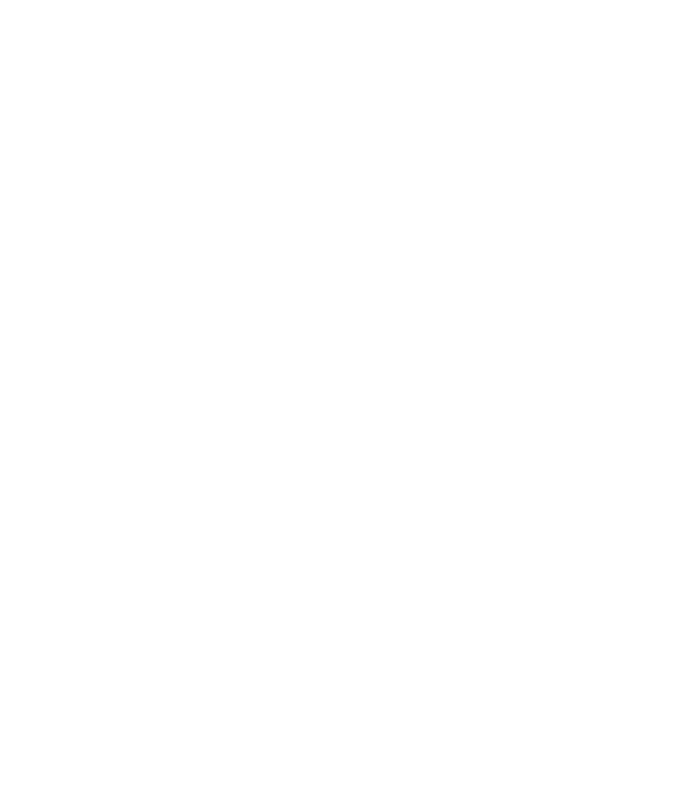 click at bounding box center (340, 108) 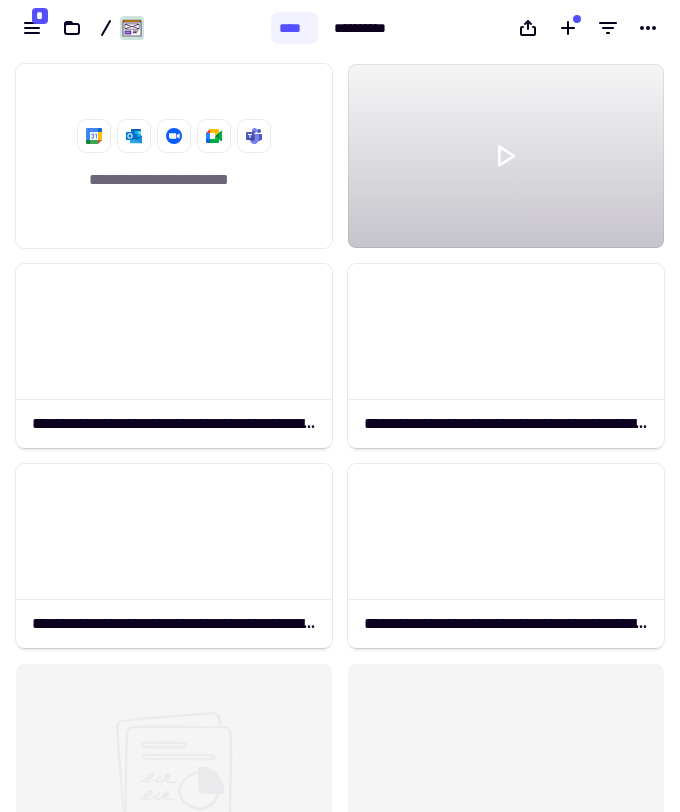 scroll, scrollTop: 1, scrollLeft: 1, axis: both 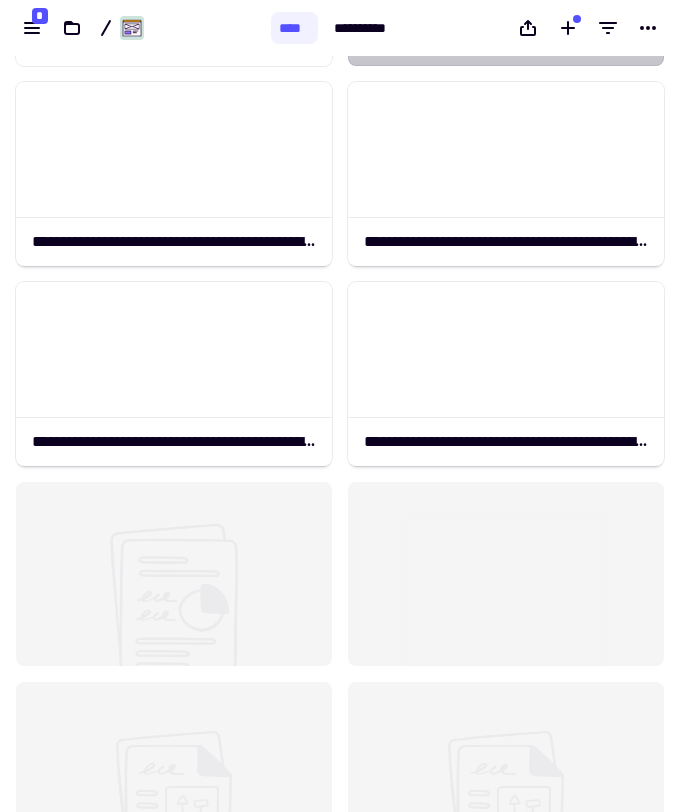 click 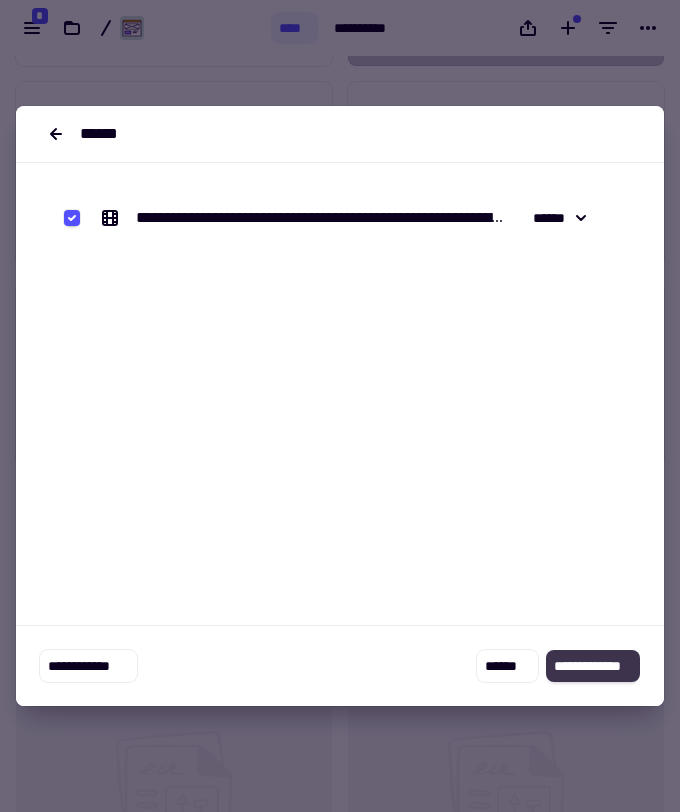 click on "**********" 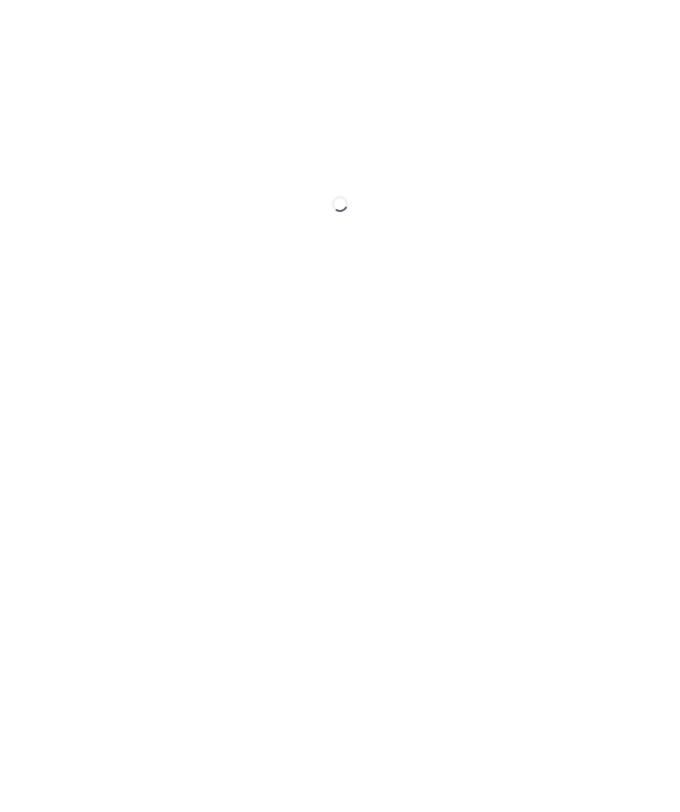 scroll, scrollTop: 0, scrollLeft: 0, axis: both 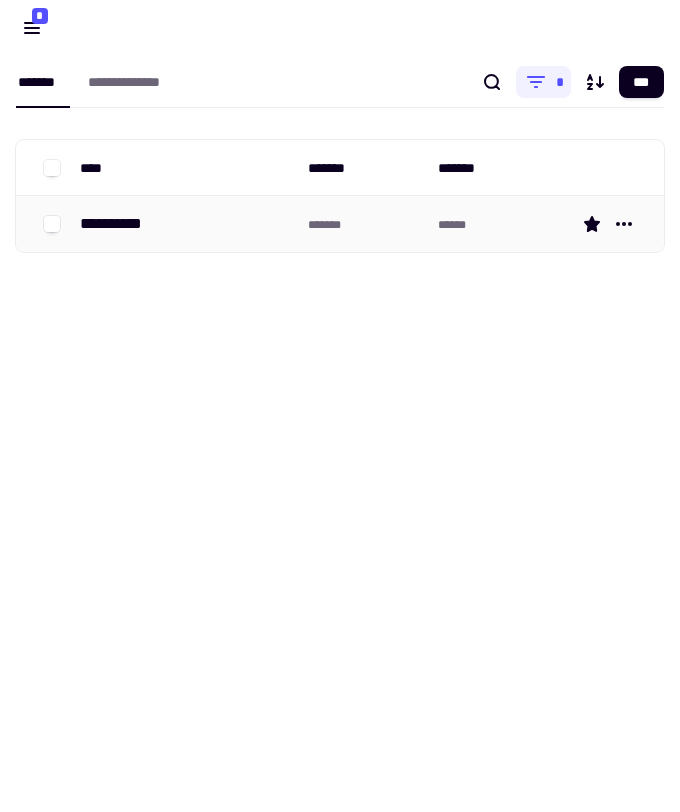 click on "**********" at bounding box center (186, 224) 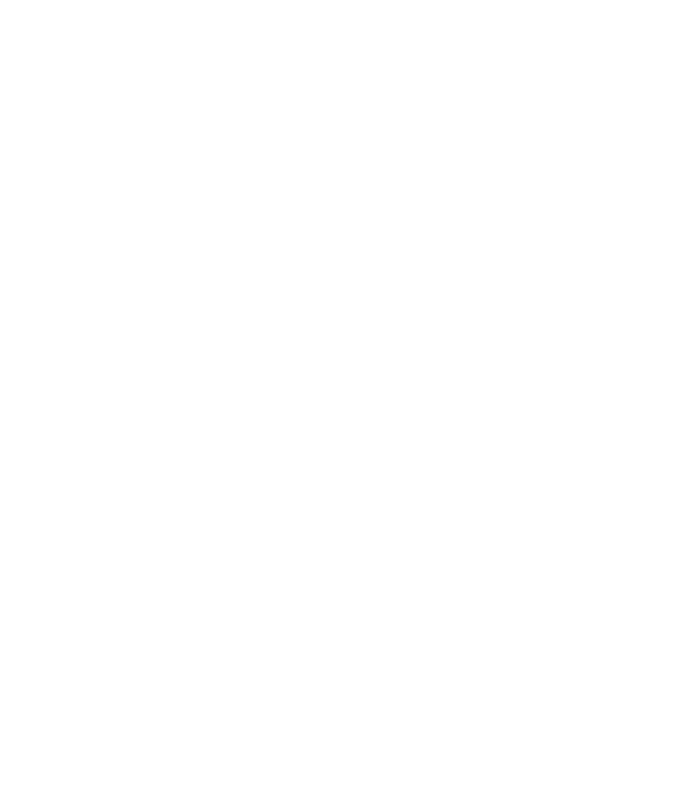 click on "**********" at bounding box center [340, 406] 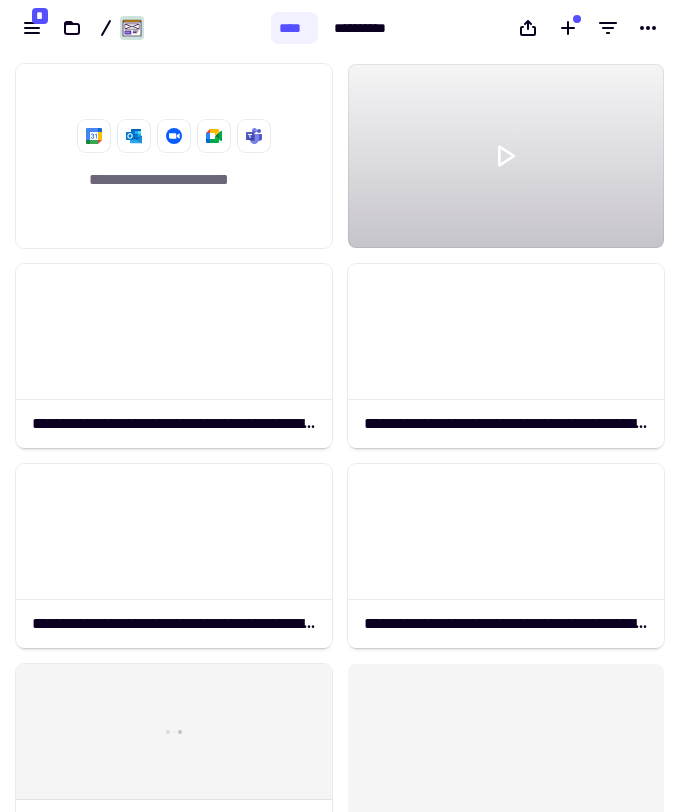 scroll, scrollTop: 1, scrollLeft: 1, axis: both 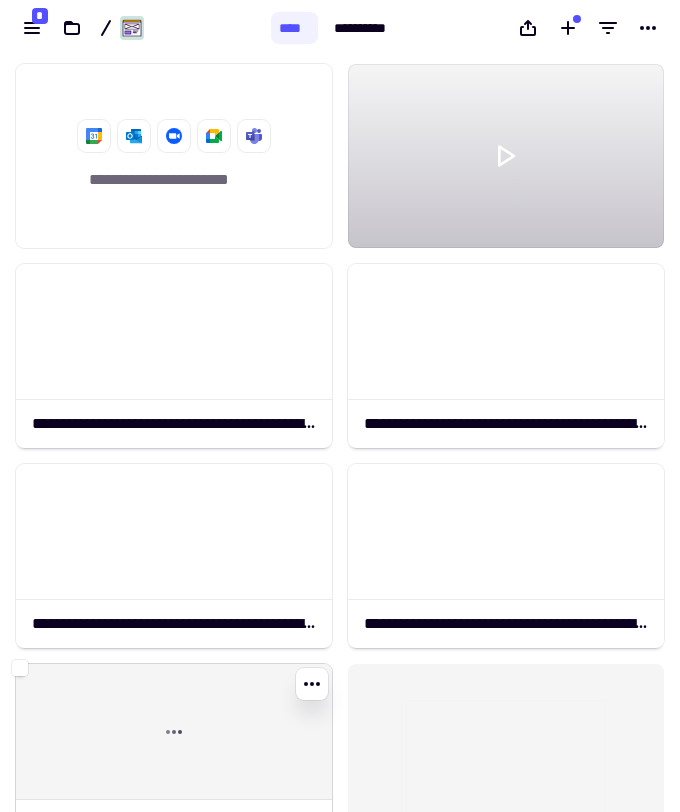 click 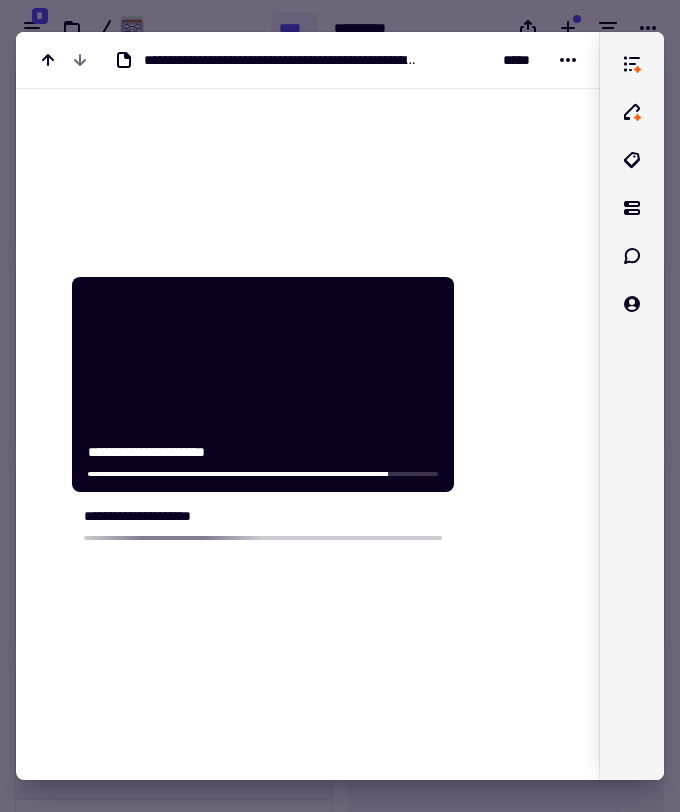 scroll, scrollTop: 276, scrollLeft: 0, axis: vertical 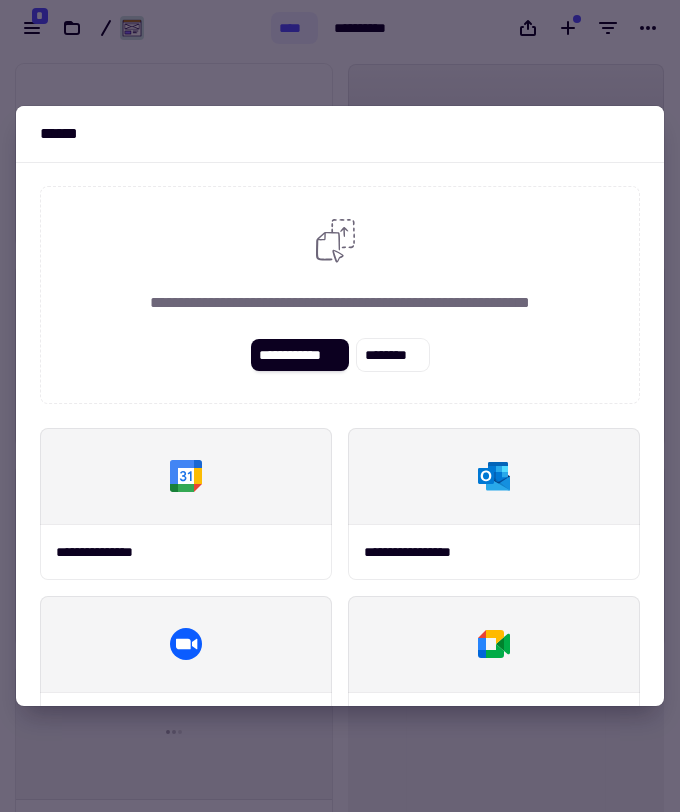 click at bounding box center [340, 406] 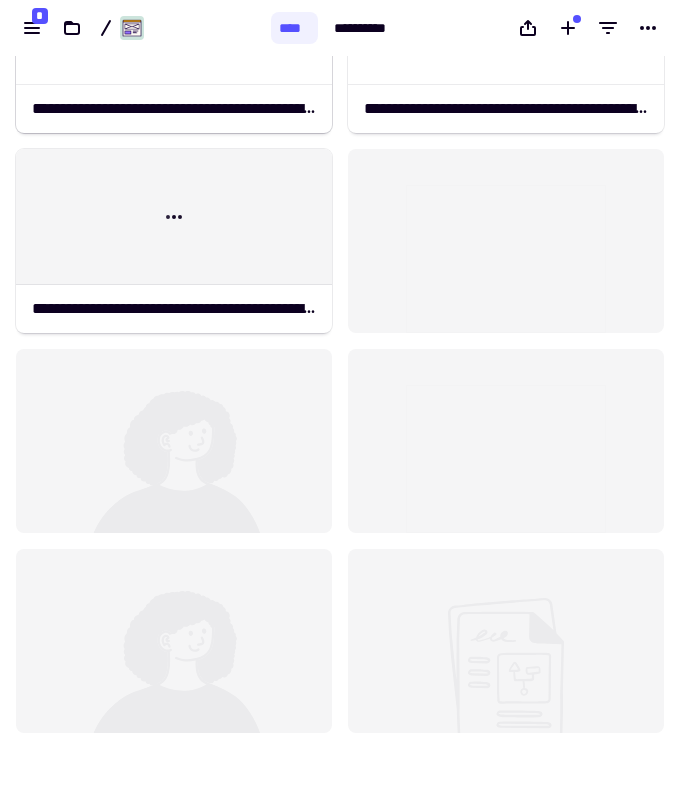 scroll, scrollTop: 516, scrollLeft: 0, axis: vertical 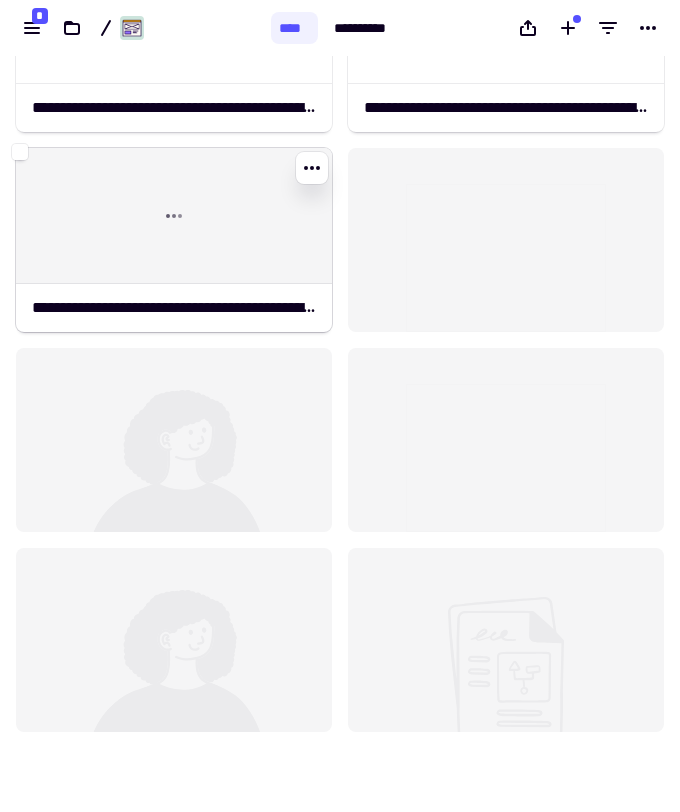 click 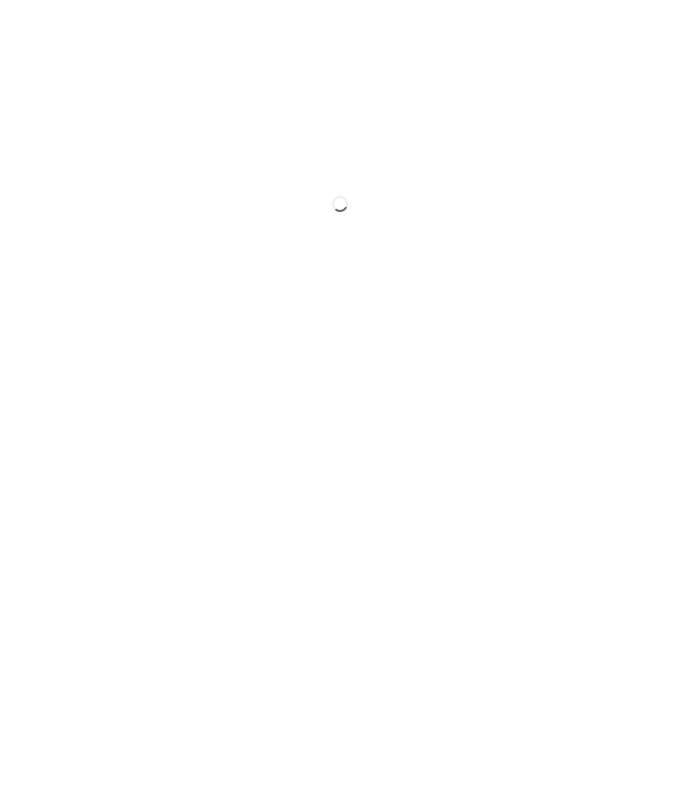 scroll, scrollTop: 0, scrollLeft: 0, axis: both 